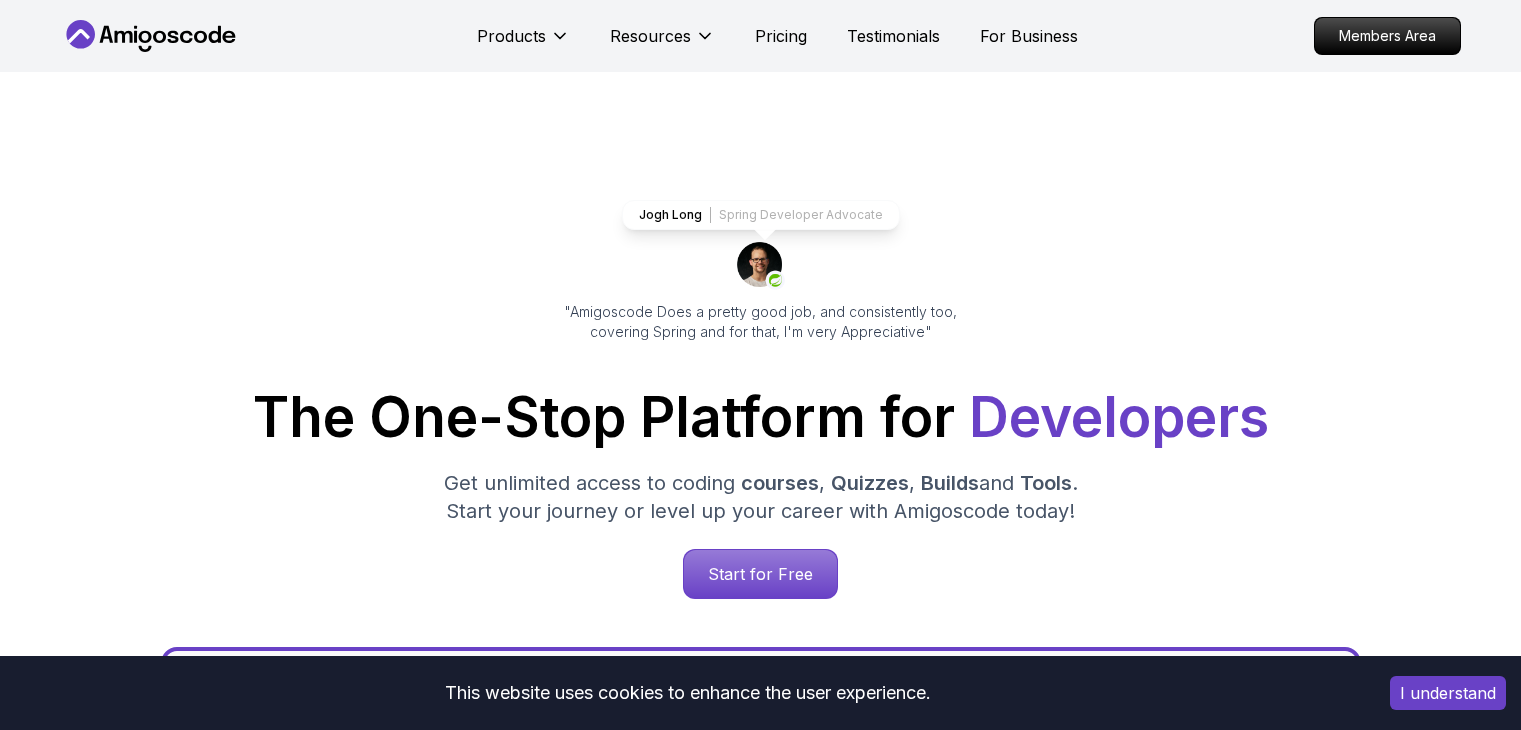 scroll, scrollTop: 0, scrollLeft: 0, axis: both 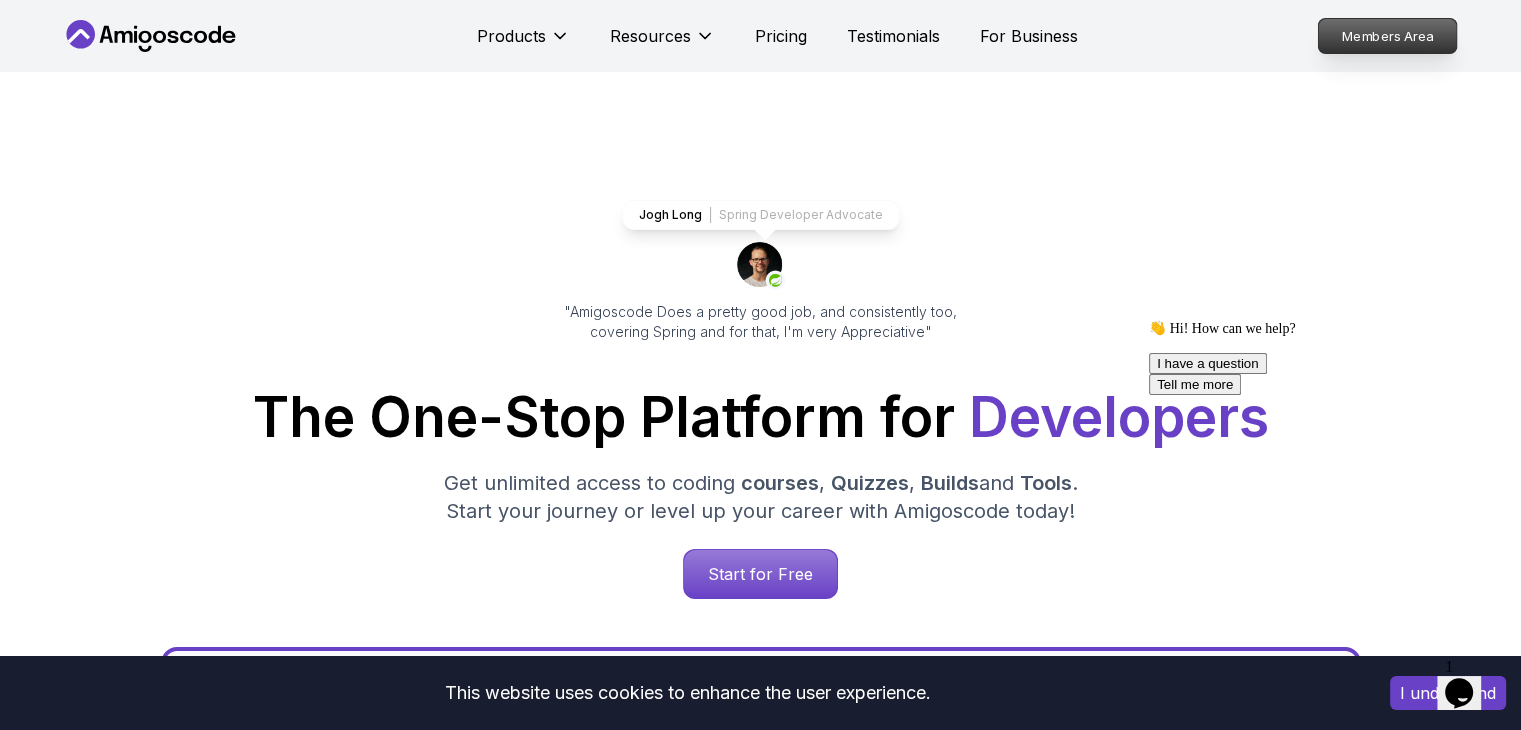 click on "Members Area" at bounding box center [1387, 36] 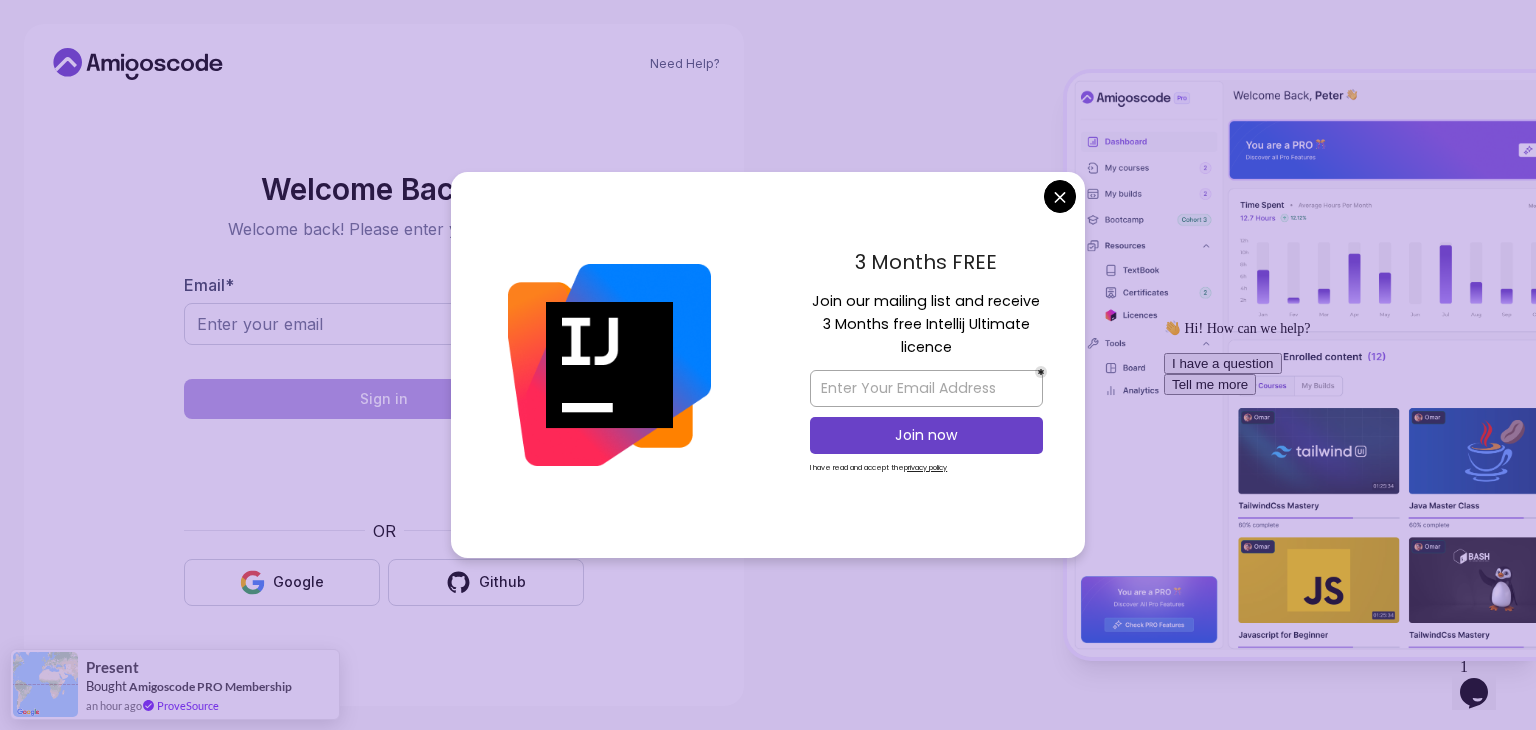 click on "Need Help? Welcome Back 👋 Welcome back! Please enter your details. Email * Sign in OR Google Github
Present Bought   Amigoscode PRO Membership an hour ago     ProveSource" at bounding box center (768, 365) 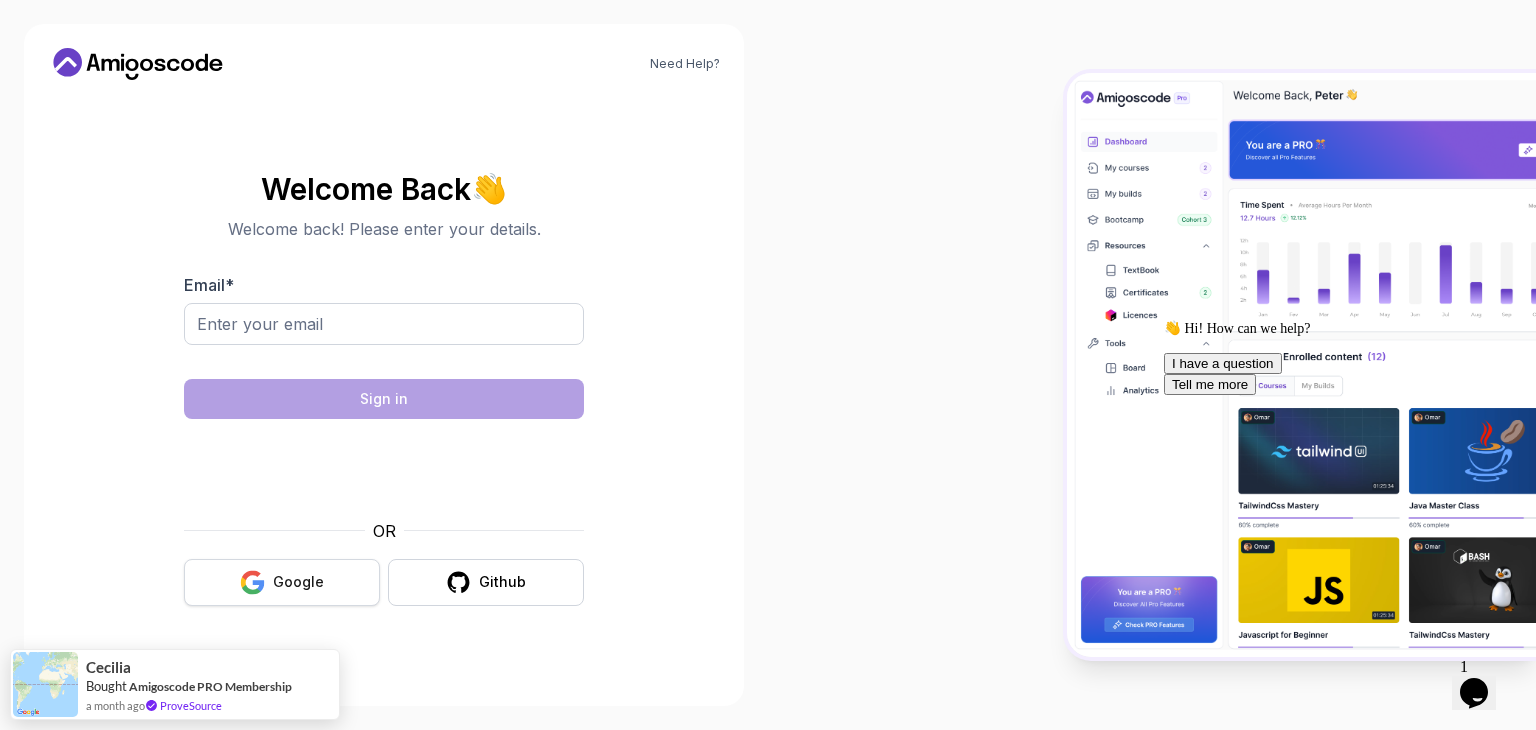 click on "Google" at bounding box center (298, 582) 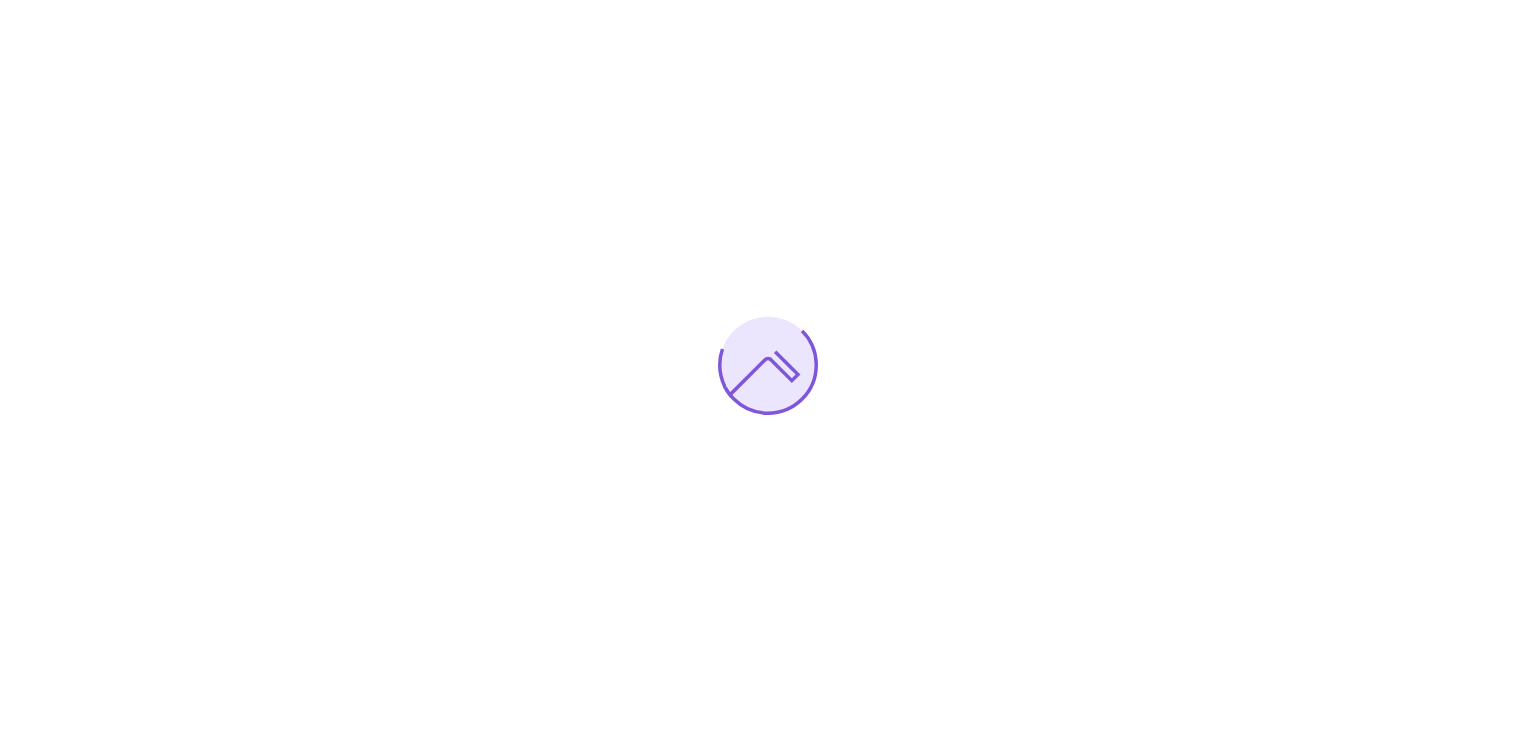 scroll, scrollTop: 0, scrollLeft: 0, axis: both 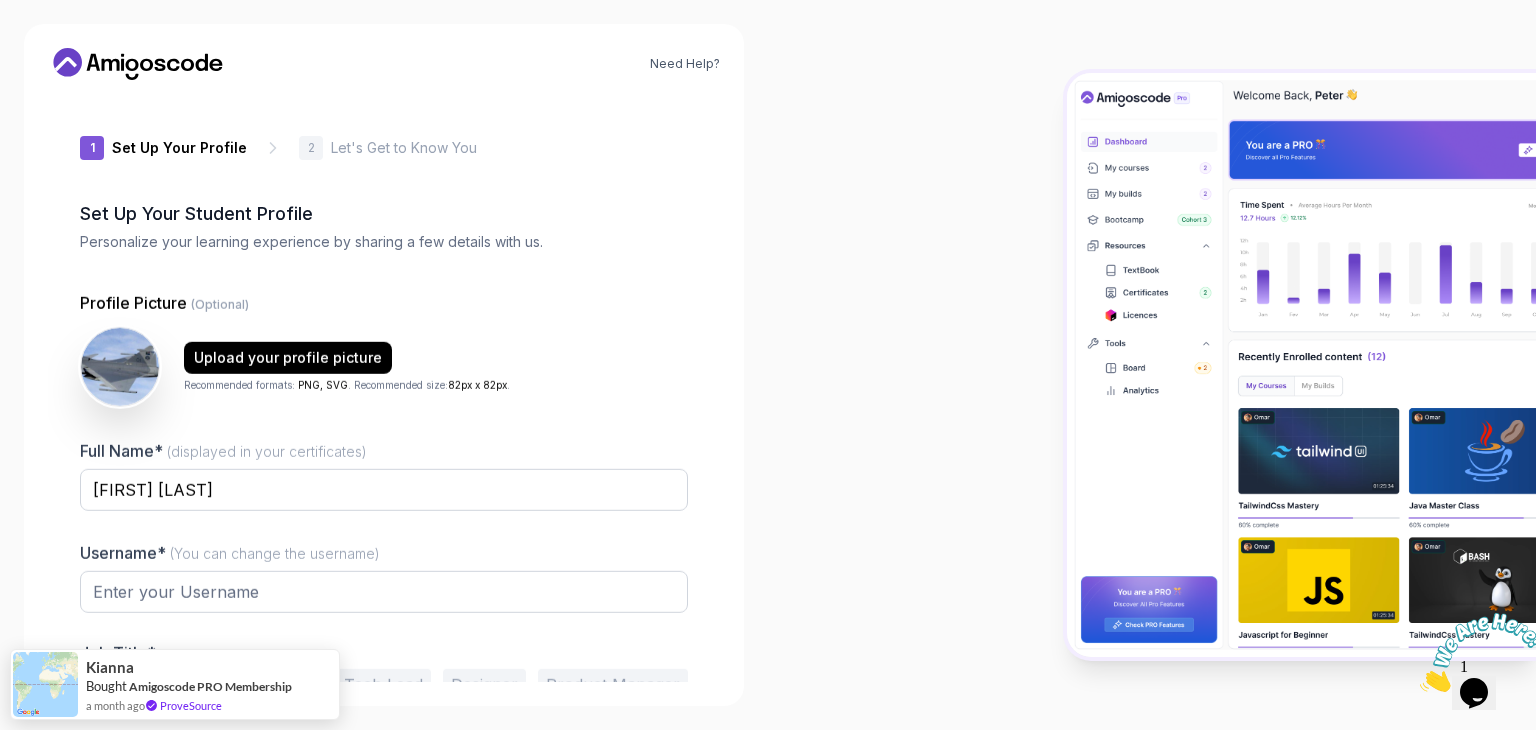 type on "luckyrabbit56200" 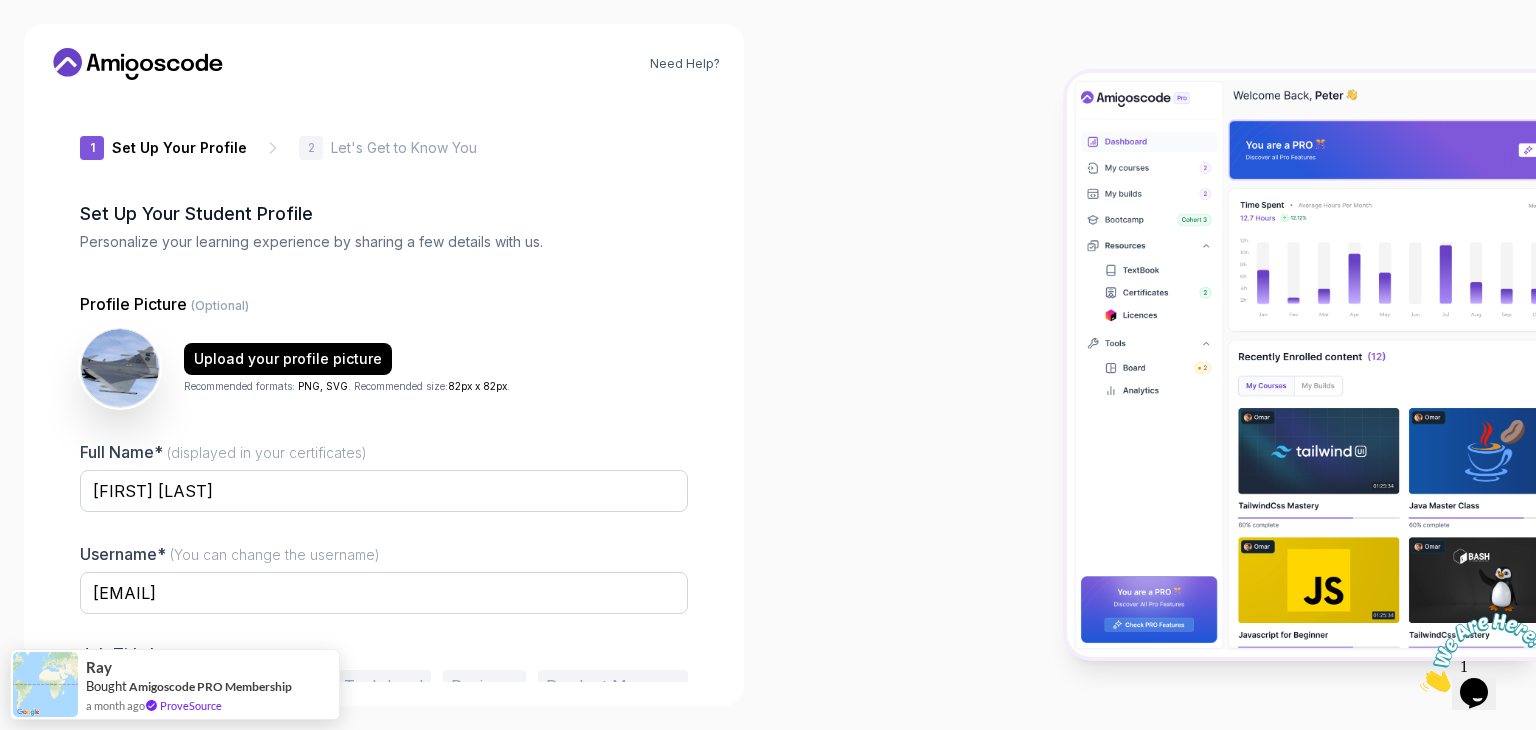 scroll, scrollTop: 0, scrollLeft: 0, axis: both 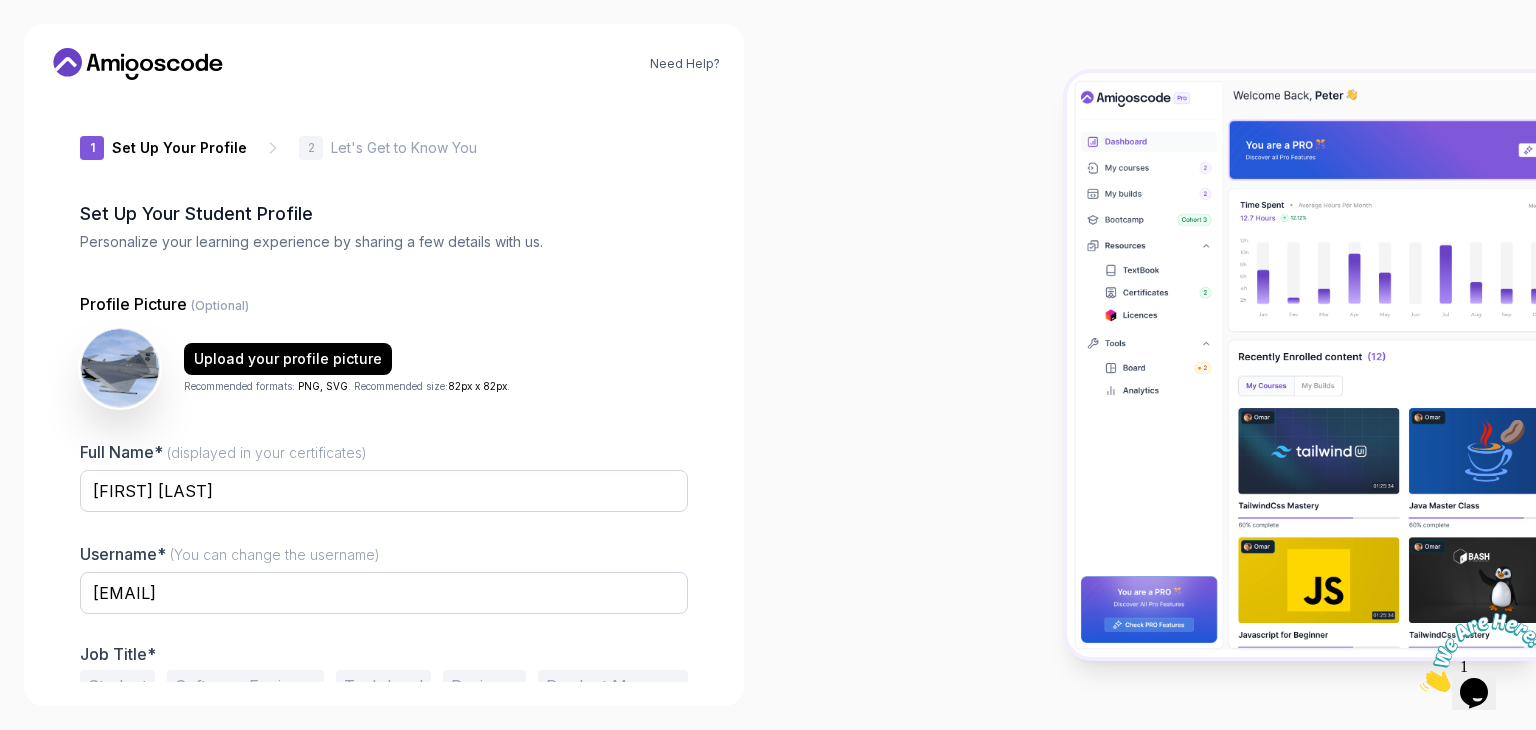 click 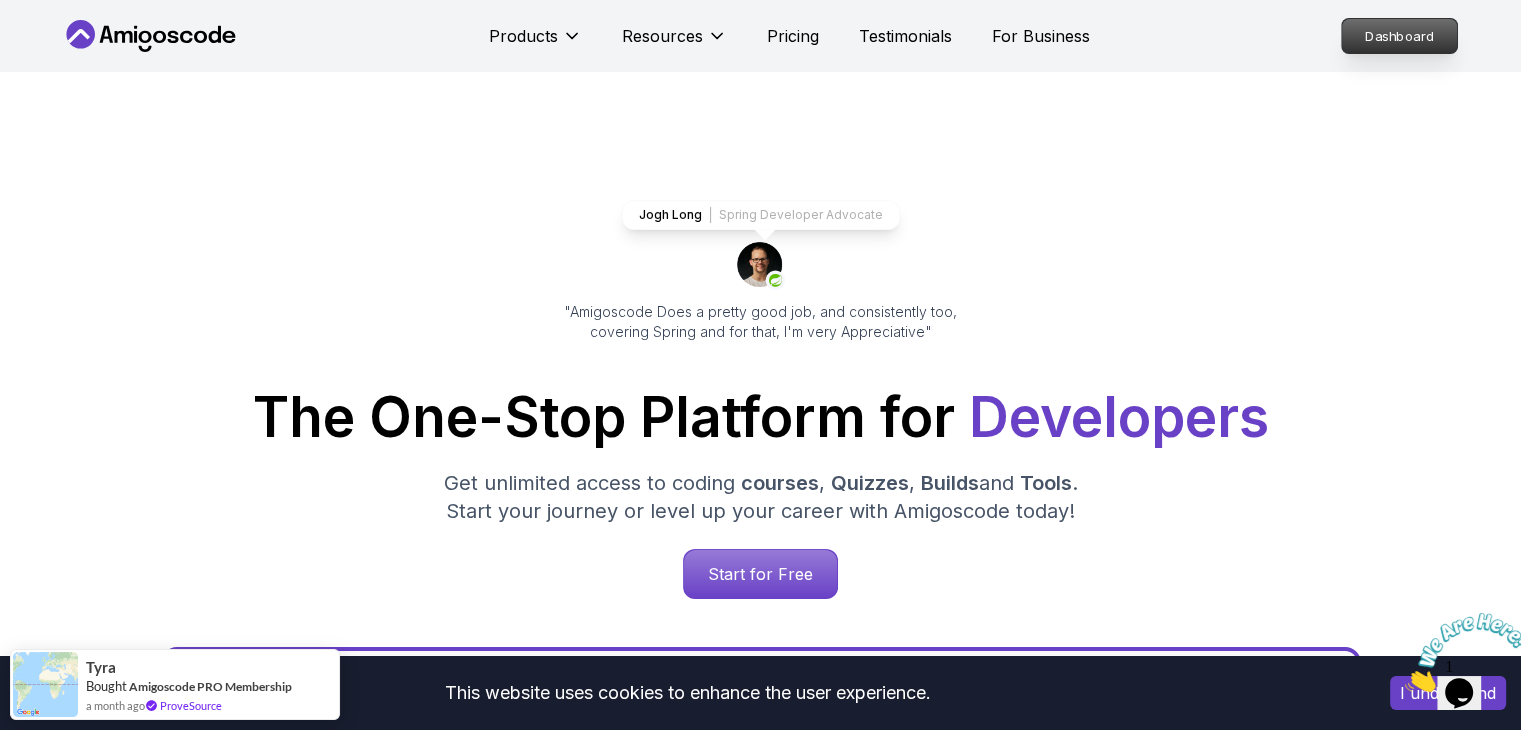 click on "Dashboard" at bounding box center [1399, 36] 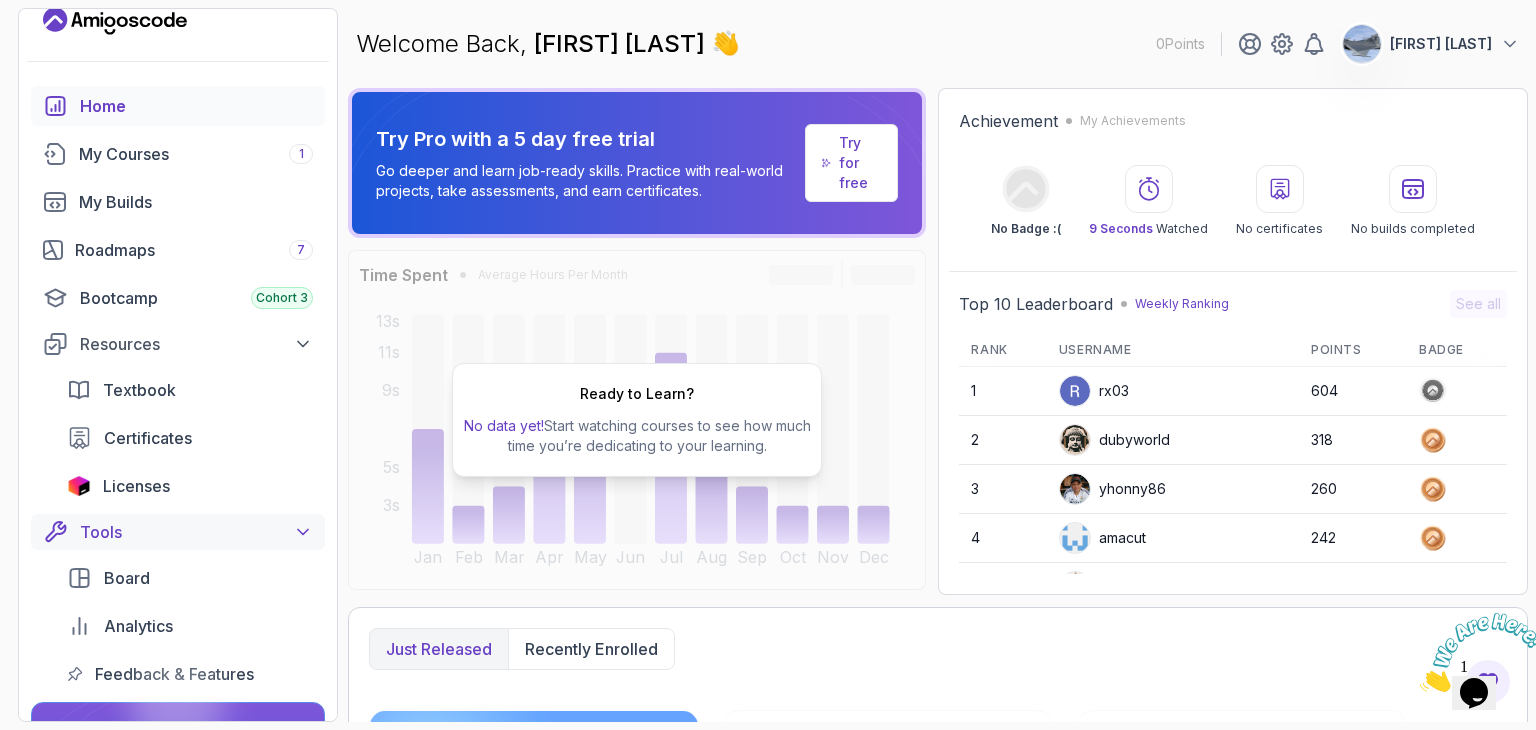 scroll, scrollTop: 0, scrollLeft: 0, axis: both 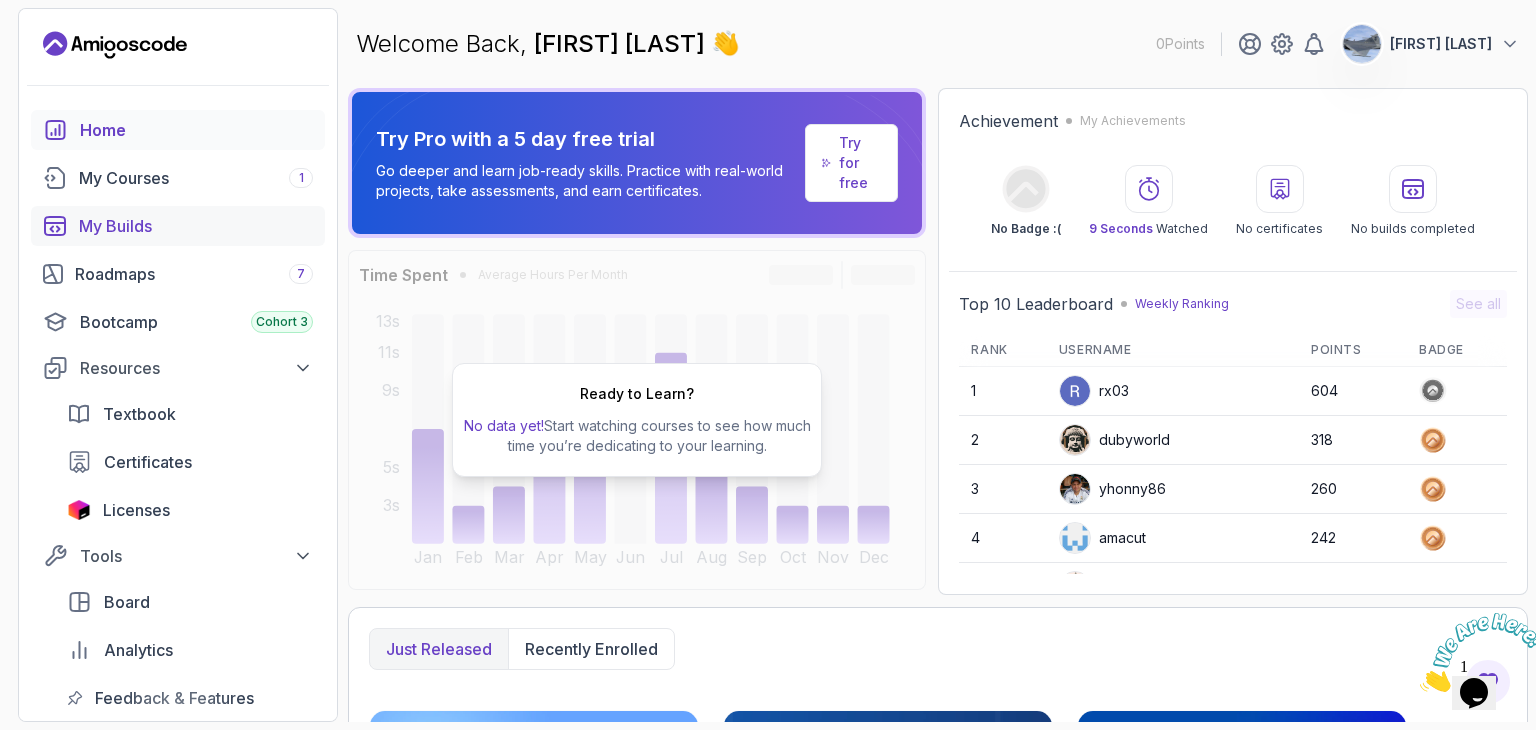 click on "My Builds" at bounding box center (196, 226) 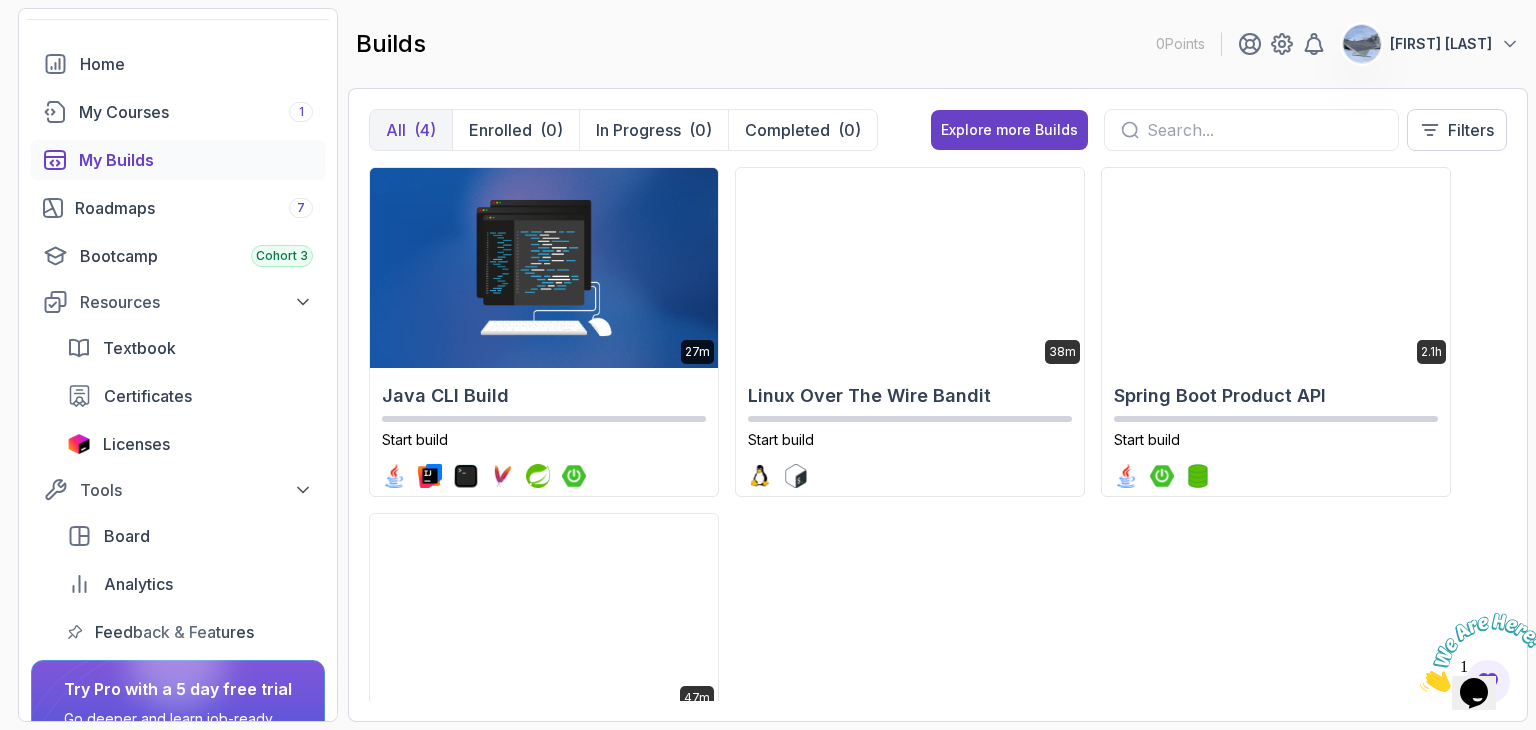 scroll, scrollTop: 100, scrollLeft: 0, axis: vertical 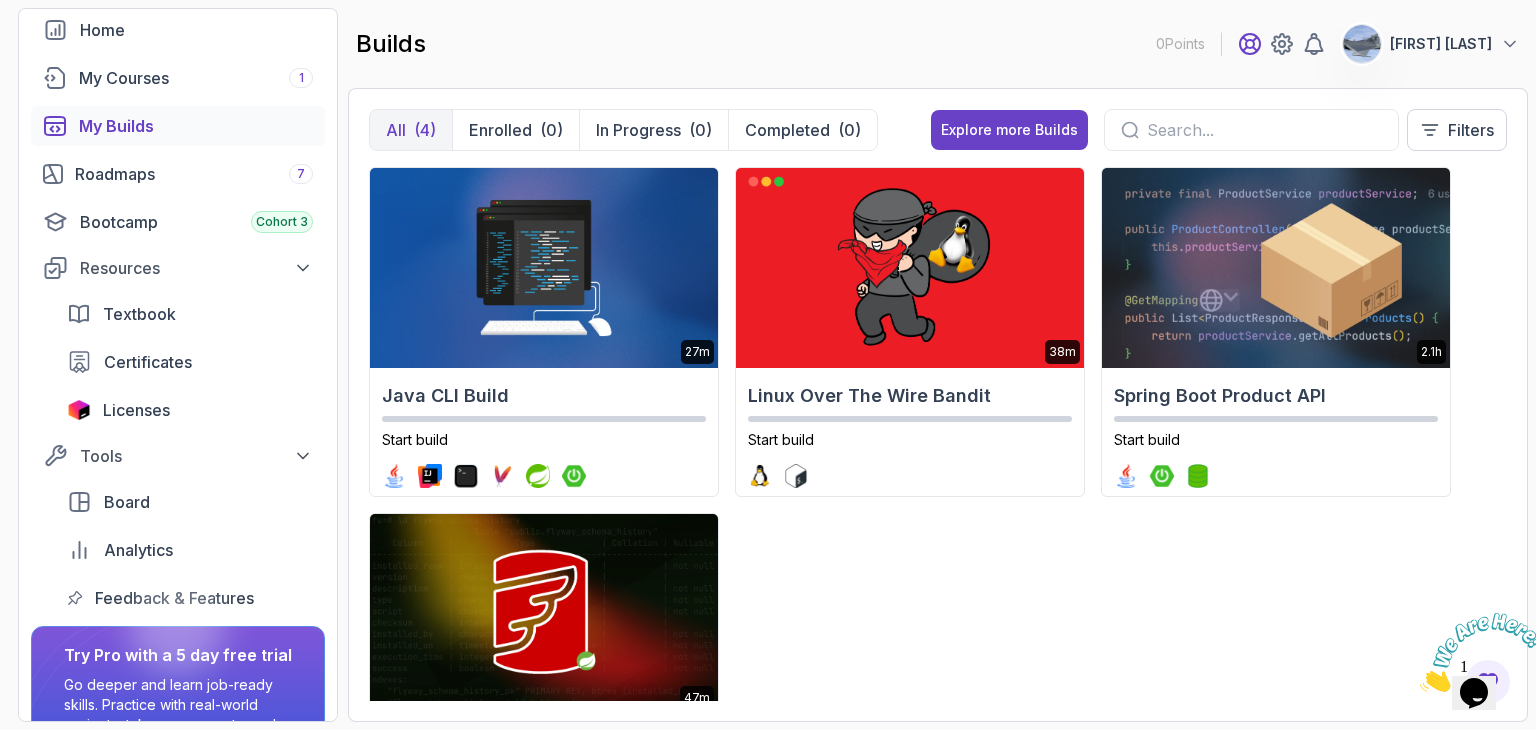click 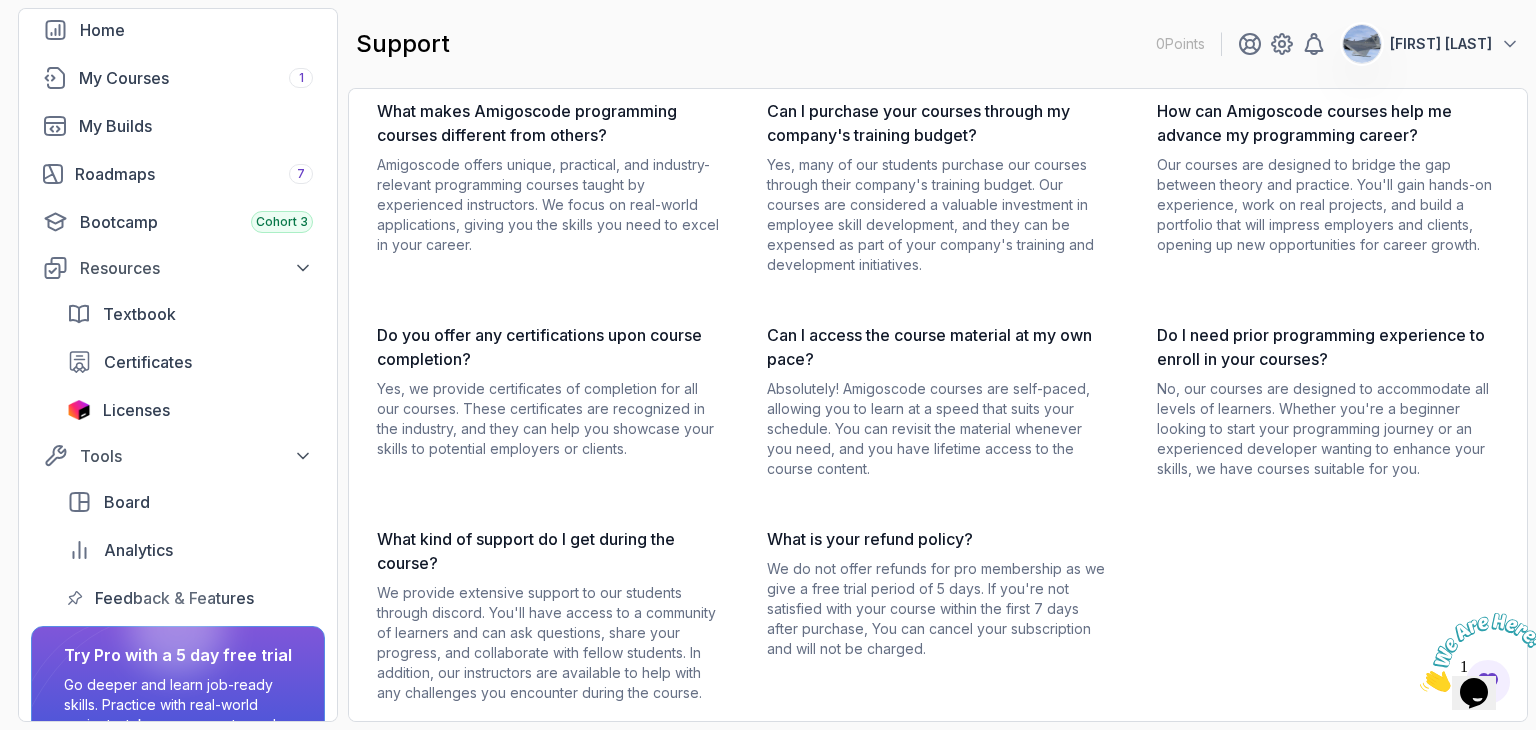 scroll, scrollTop: 213, scrollLeft: 0, axis: vertical 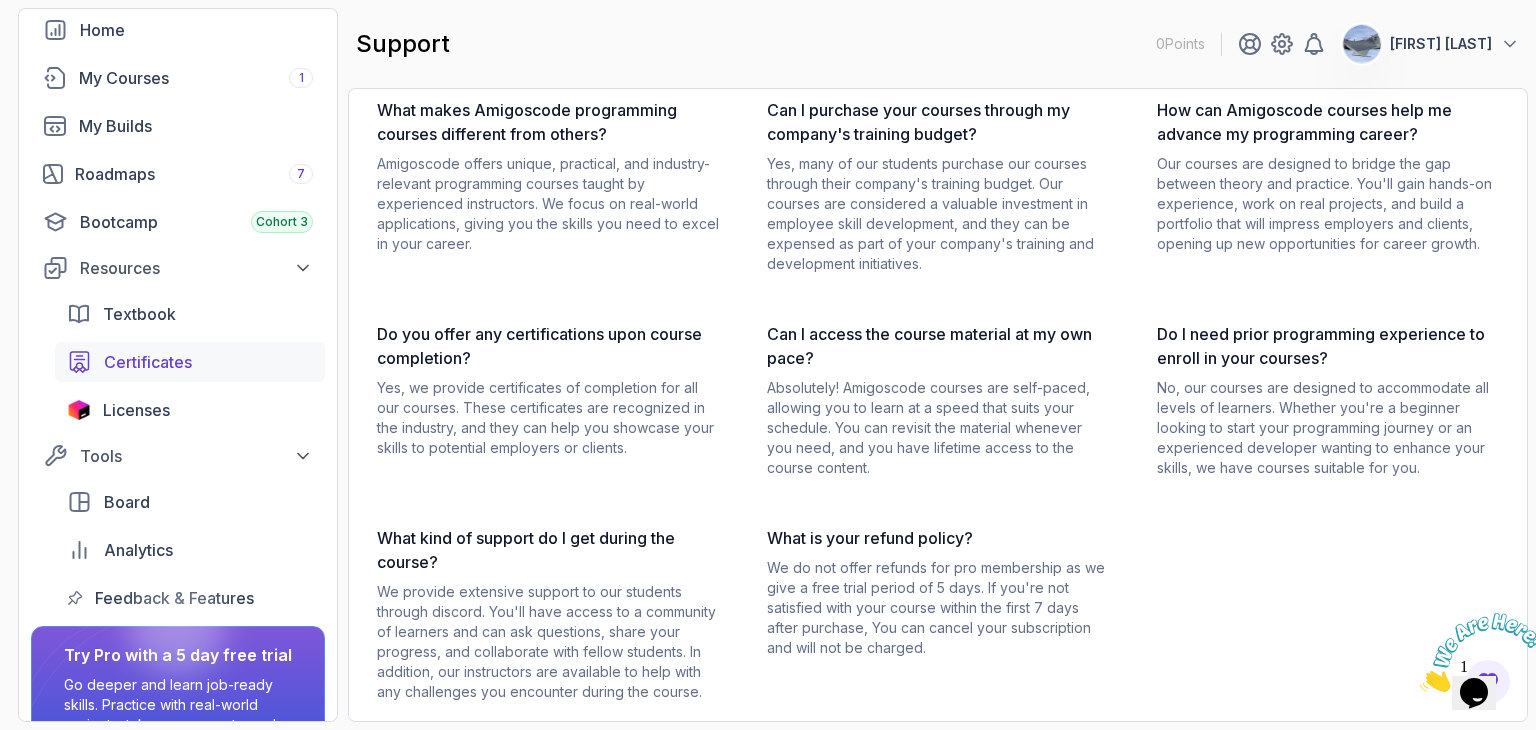 click on "Certificates" at bounding box center [148, 362] 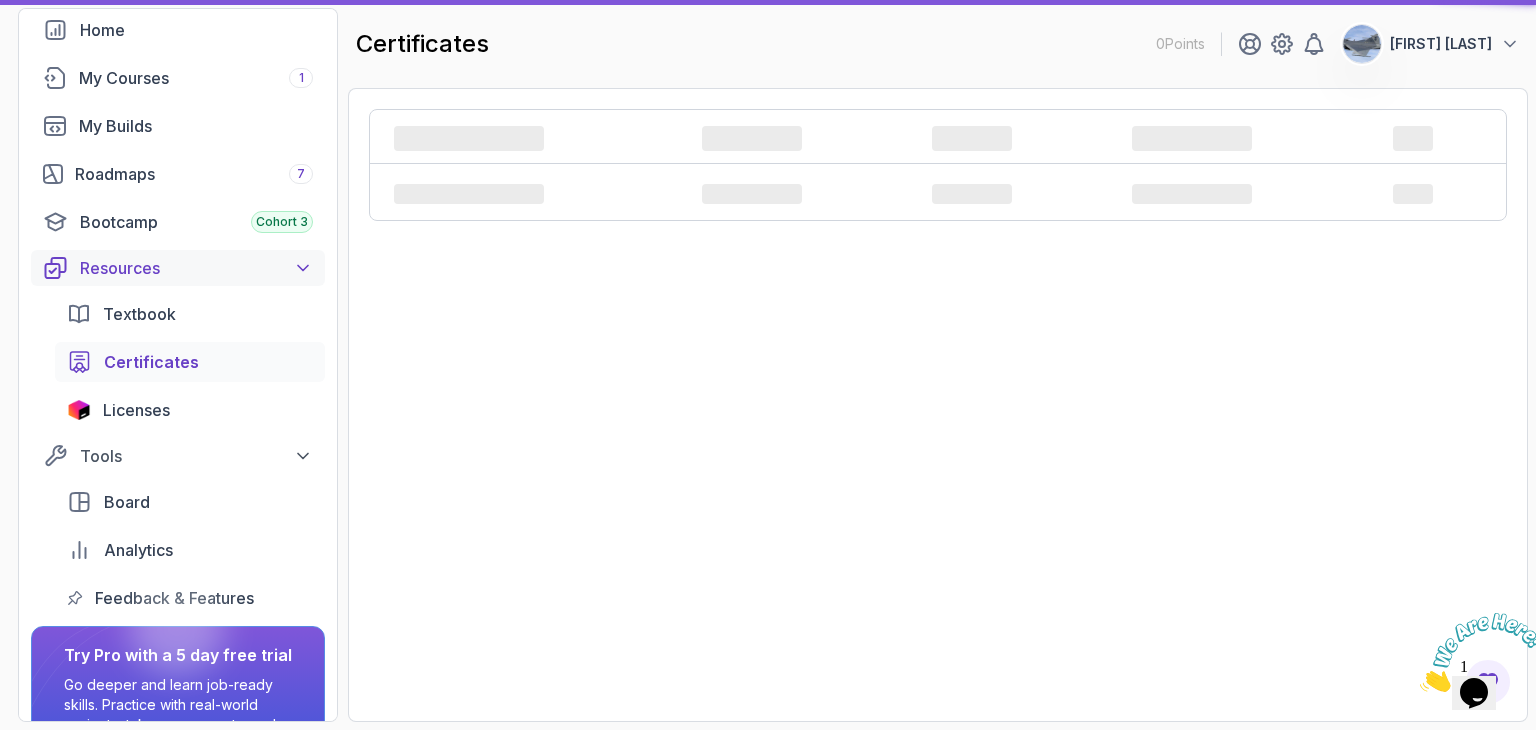scroll, scrollTop: 0, scrollLeft: 0, axis: both 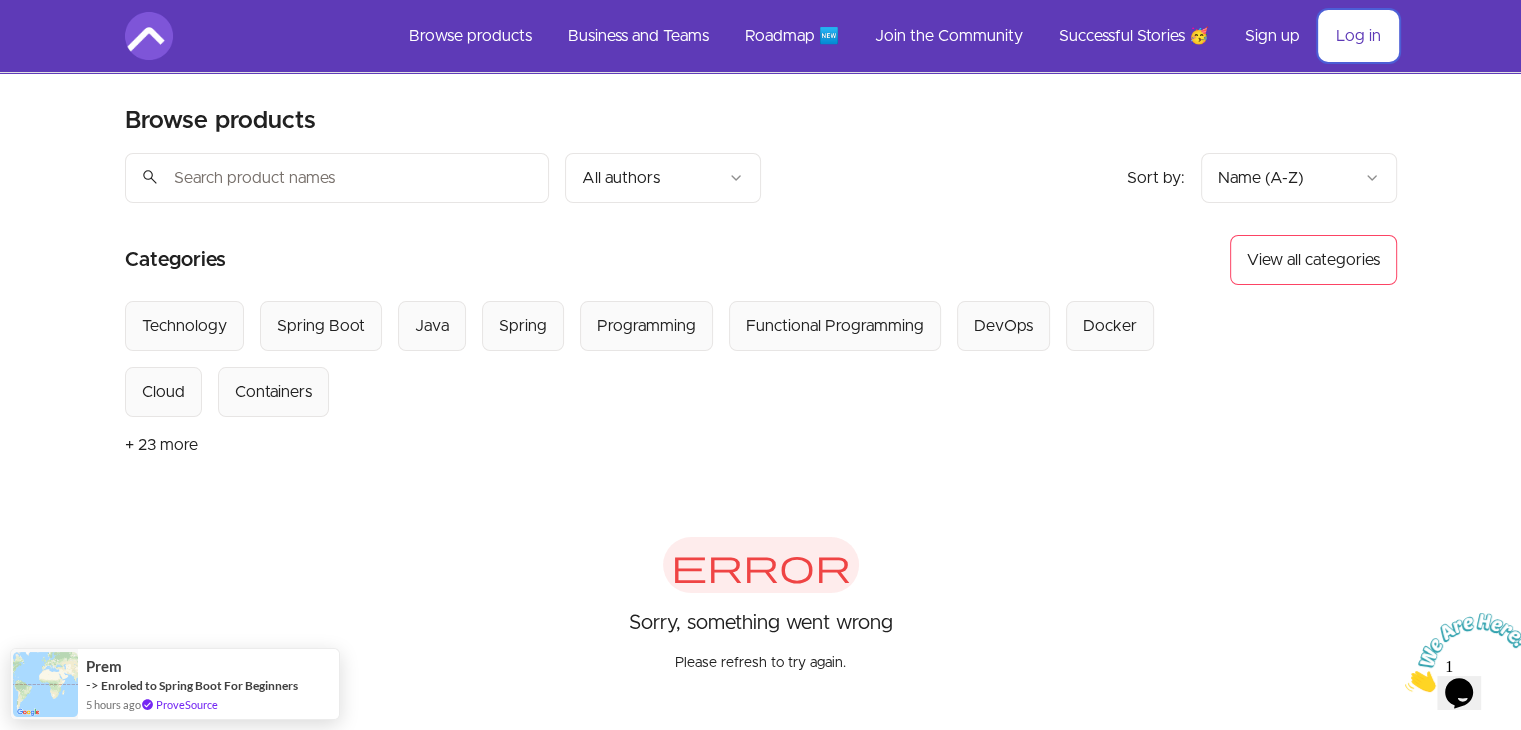 click on "Log in" at bounding box center (1358, 36) 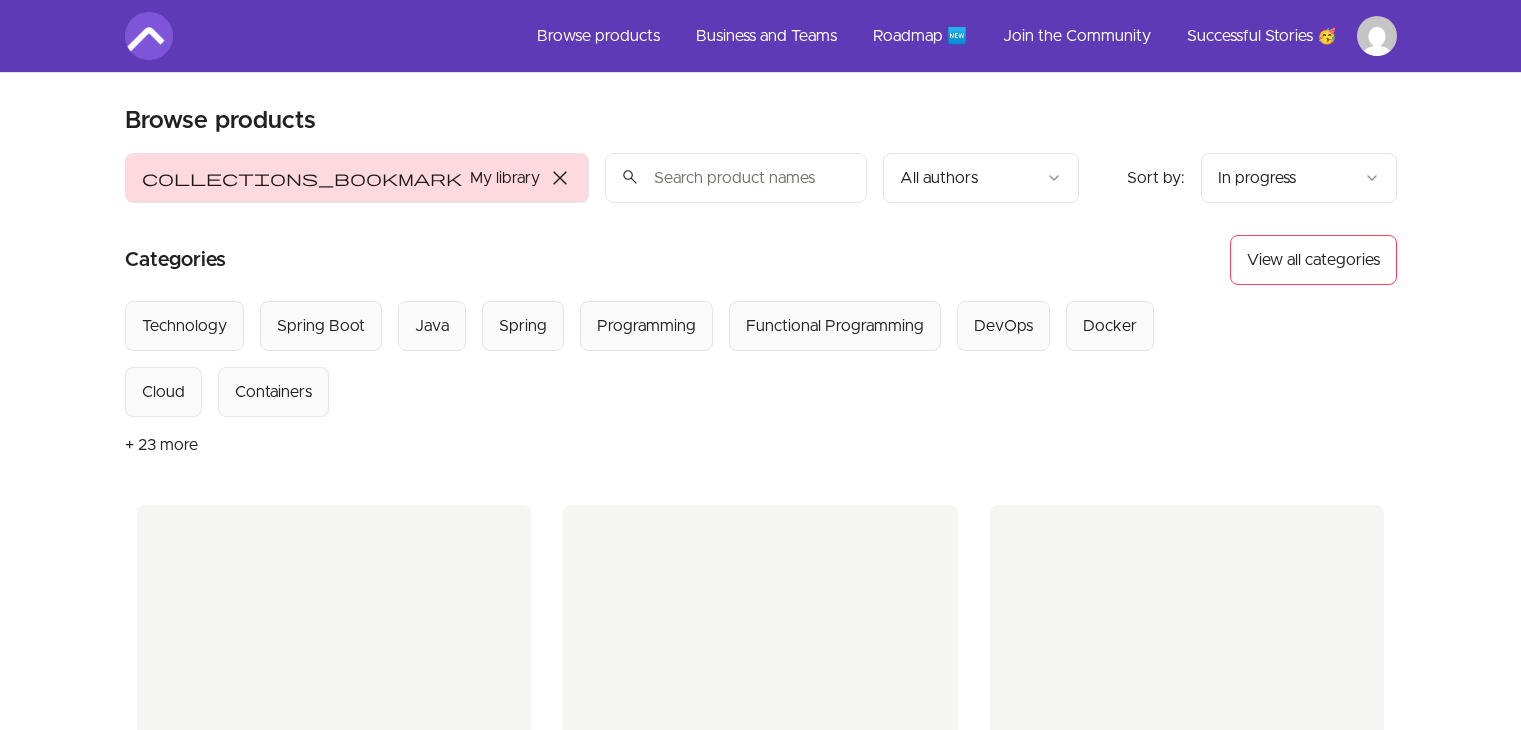 scroll, scrollTop: 0, scrollLeft: 0, axis: both 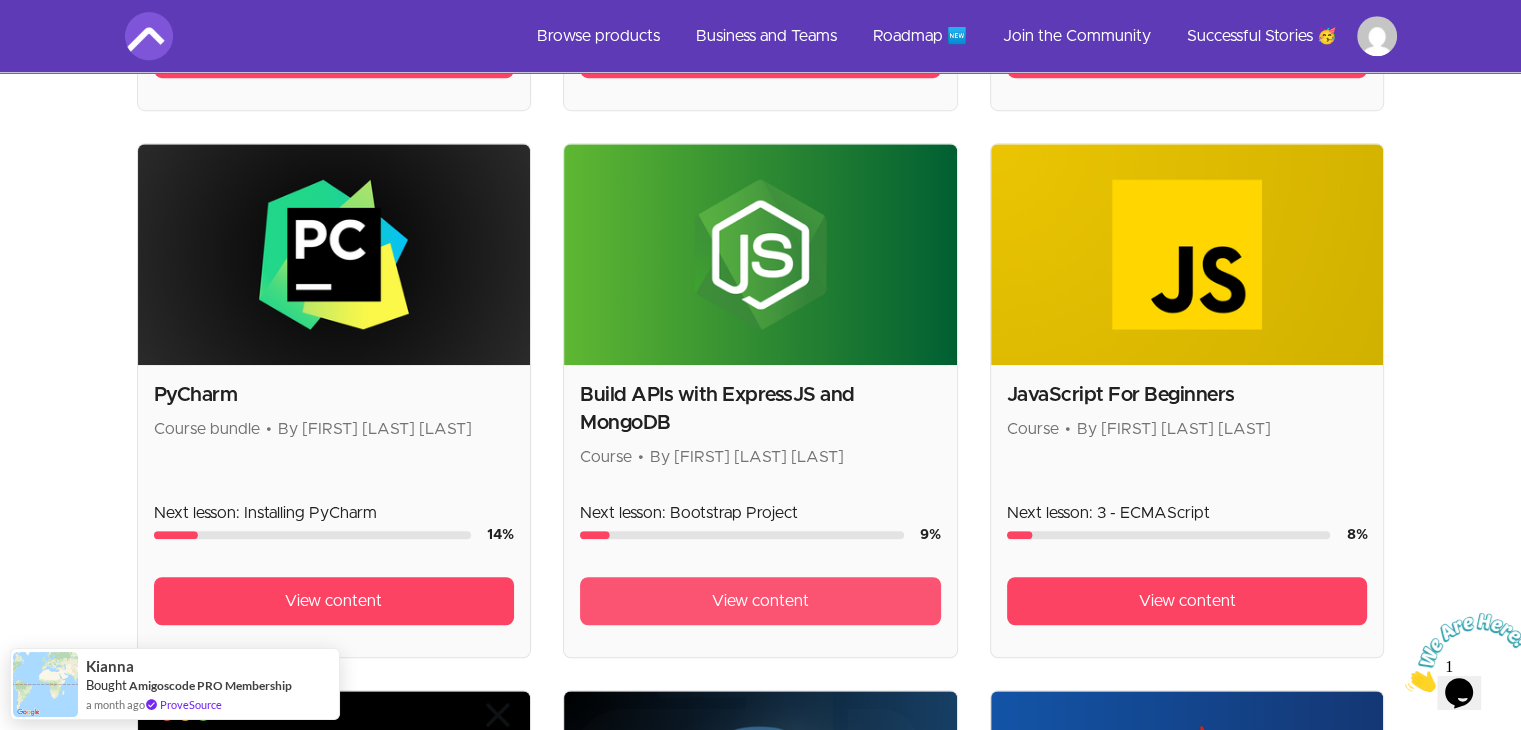 click on "View content" at bounding box center [760, 601] 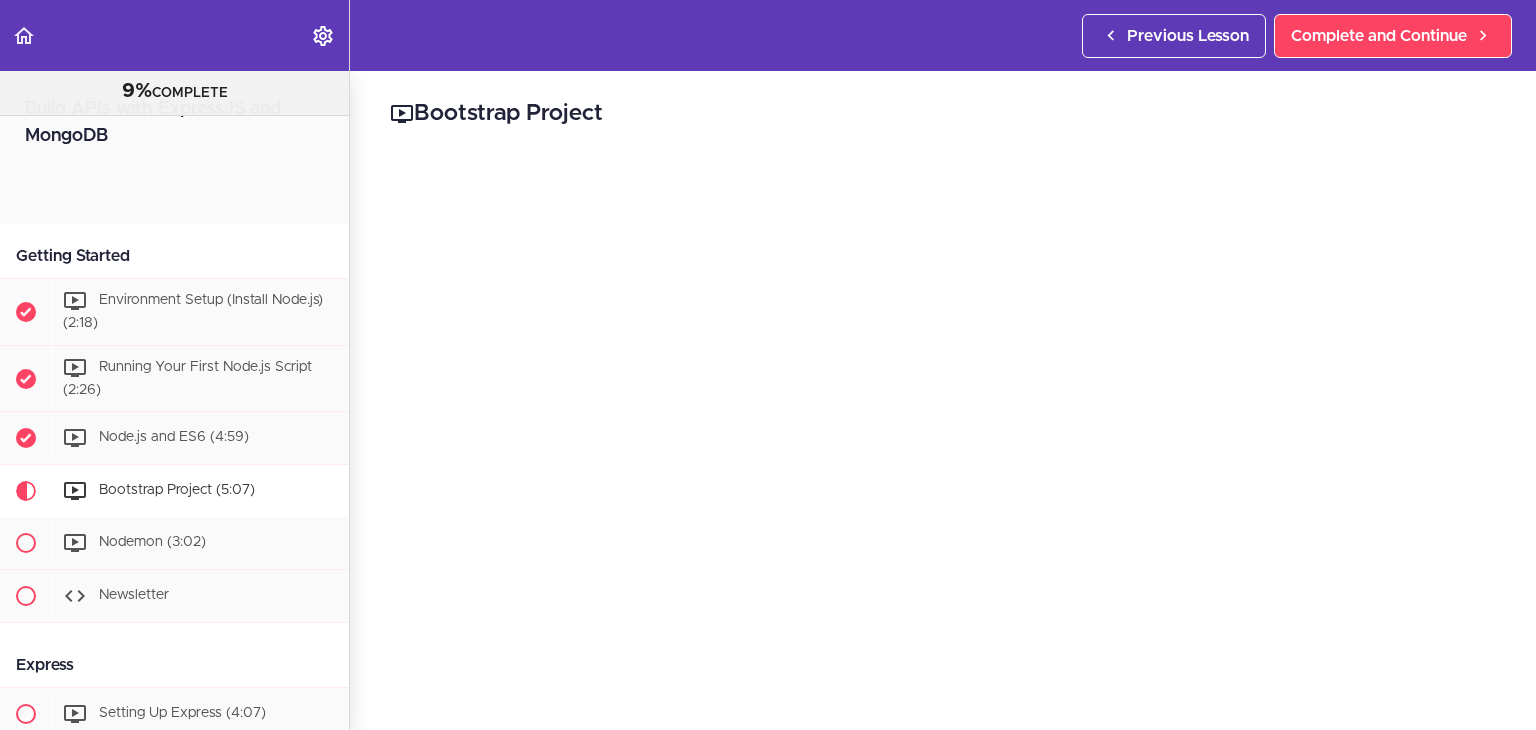scroll, scrollTop: 0, scrollLeft: 0, axis: both 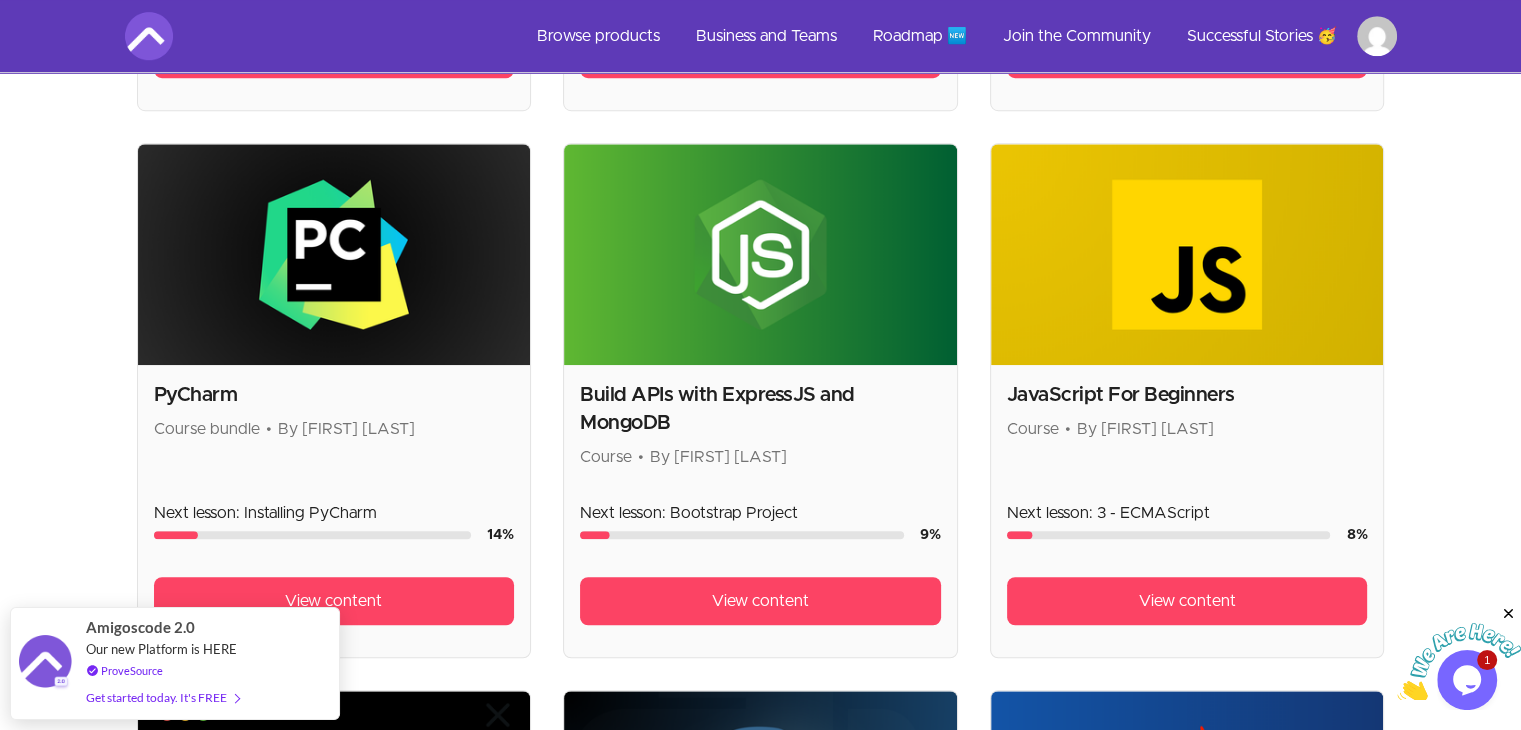 click on "Skip to main content Main menu Includes navigation links and user settings Browse products Business and Teams Roadmap 🆕  Join the Community Successful Stories 🥳 More   Browse products Product filters: collections_bookmark My library close Sort by: import_export In progress search All authors Sort by: import_export In progress Categories View all categories Select from all categories: Technology Spring Boot Java Spring Programming Functional Programming DevOps Docker Cloud Containers + 23 more Spring Boot | React | AWS Course • By [FIRST] [LAST] Next lesson: Lets implement download() images 86 % View content Spring Boot For Beginners Course • By [FIRST] [LAST] Next lesson: 4 - Postgres DB 57 % View content Spring Data MongoDB Course • By [FIRST] [LAST] Next lesson: Mongo Repository 50 % View content Spring Security Course • By [FIRST] [LAST] Next lesson: Remember Me 38 % View content Relational Database and SQL Essentials Course • 19 % View content Course" at bounding box center (760, 282) 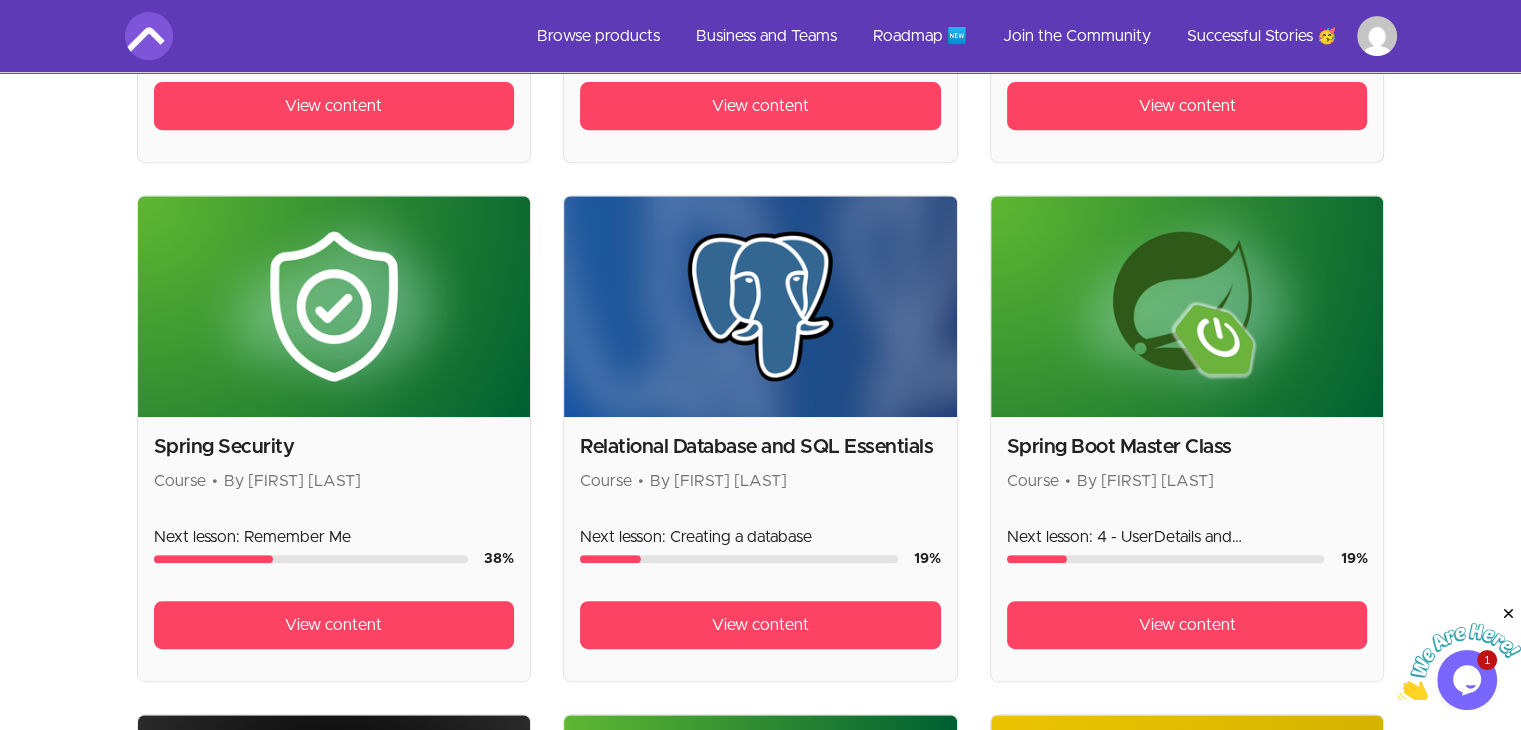 scroll, scrollTop: 800, scrollLeft: 0, axis: vertical 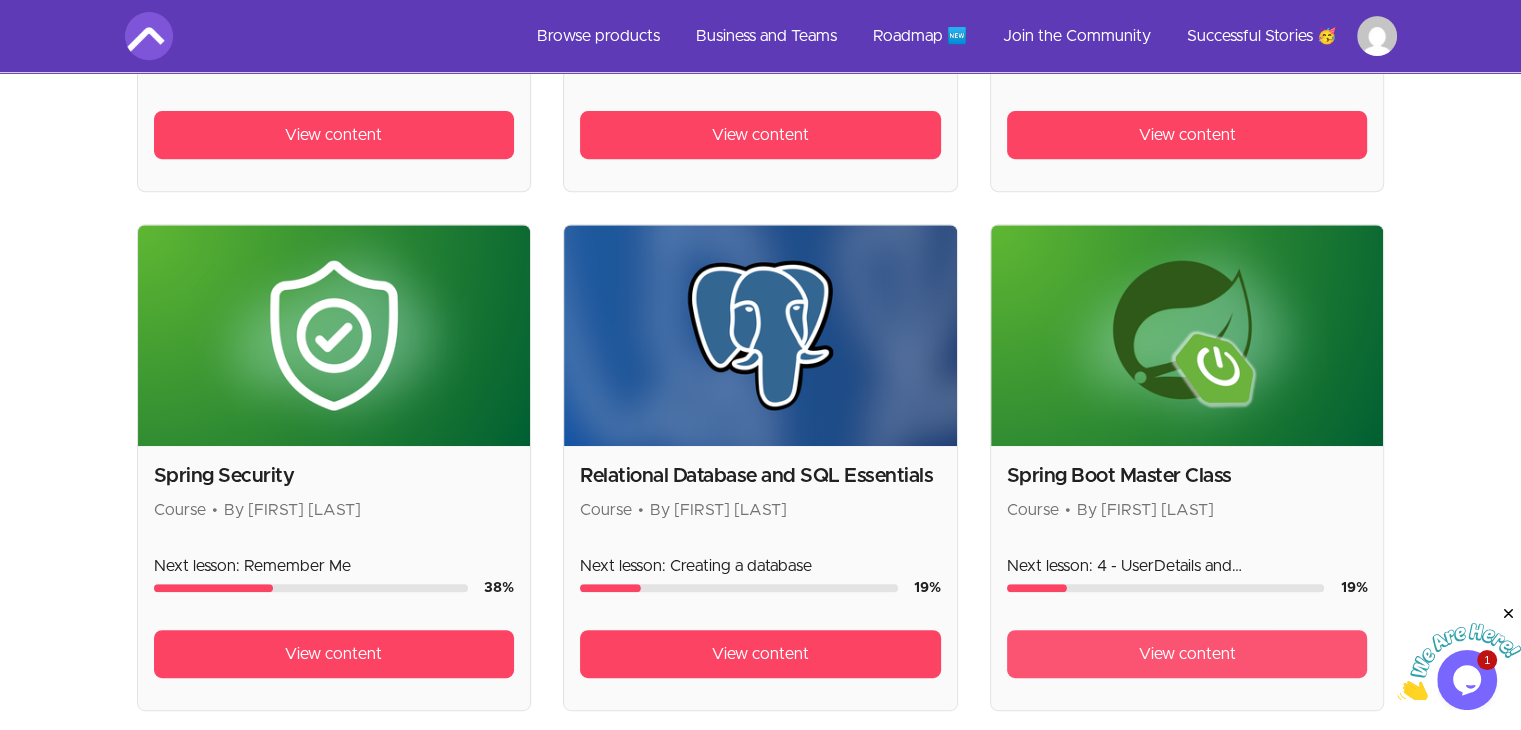 click on "View content" at bounding box center (1187, 654) 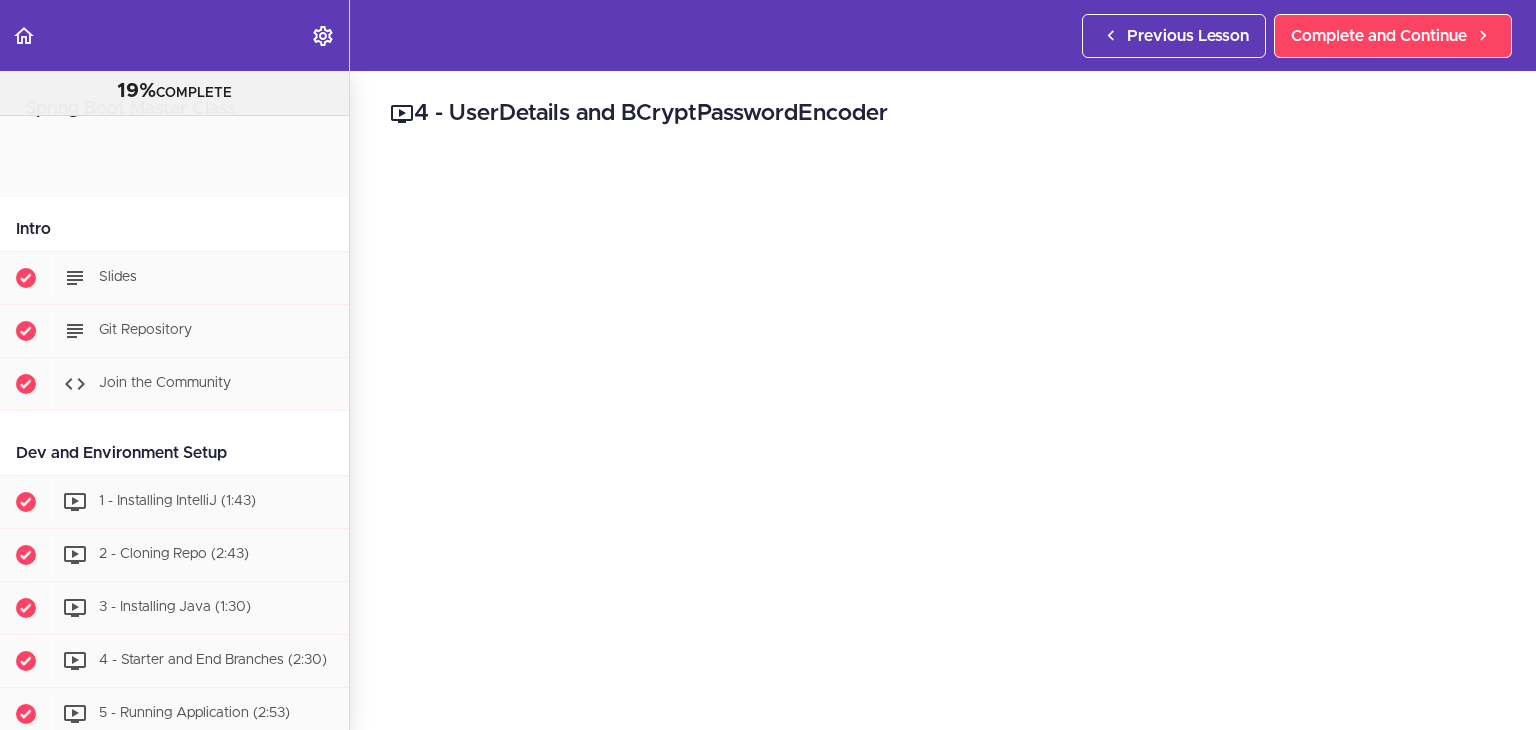 scroll, scrollTop: 0, scrollLeft: 0, axis: both 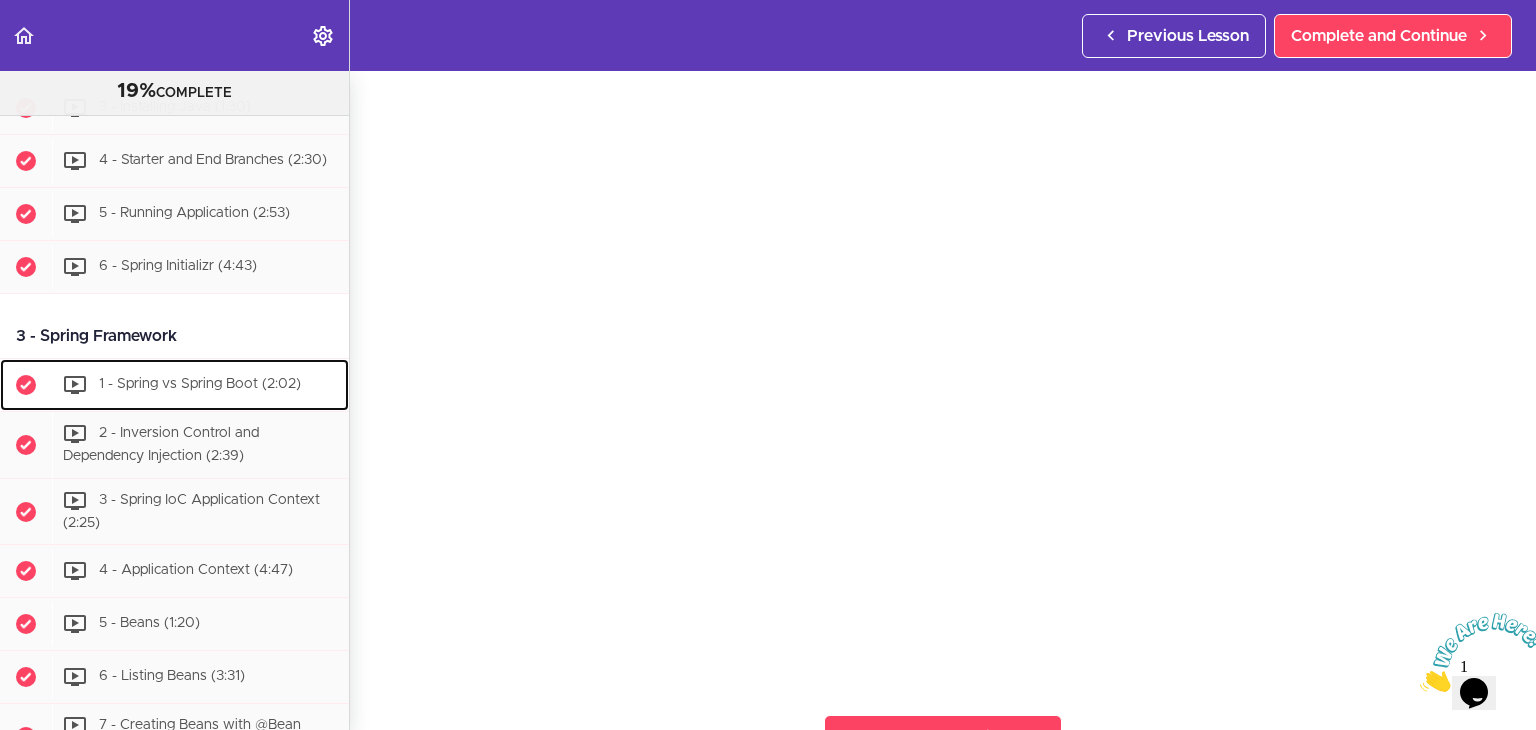 click on "1 - Spring vs Spring Boot
(2:02)" at bounding box center (200, 384) 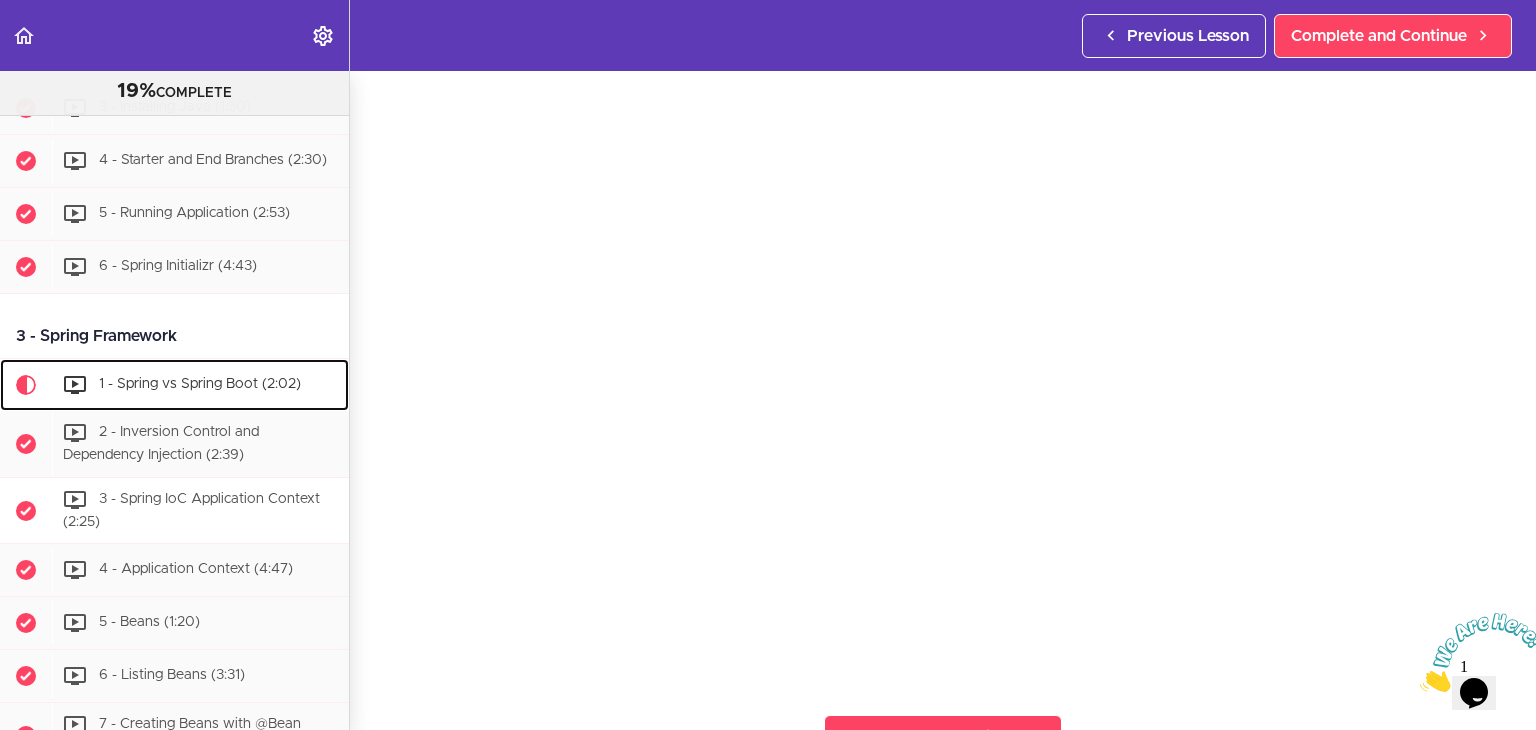scroll, scrollTop: 0, scrollLeft: 0, axis: both 